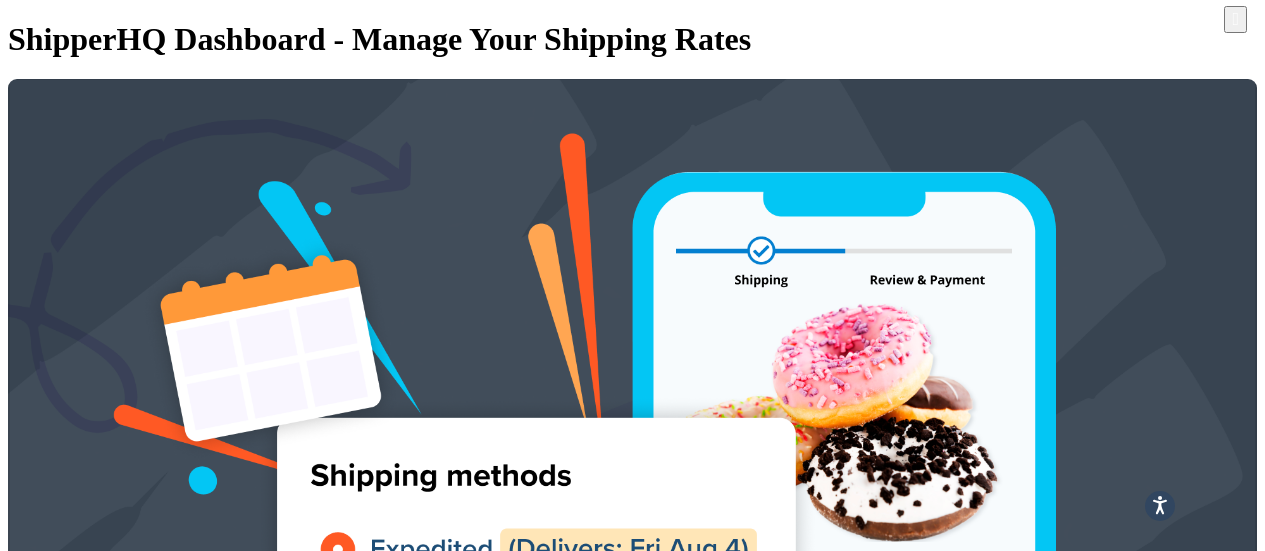 scroll, scrollTop: 0, scrollLeft: 0, axis: both 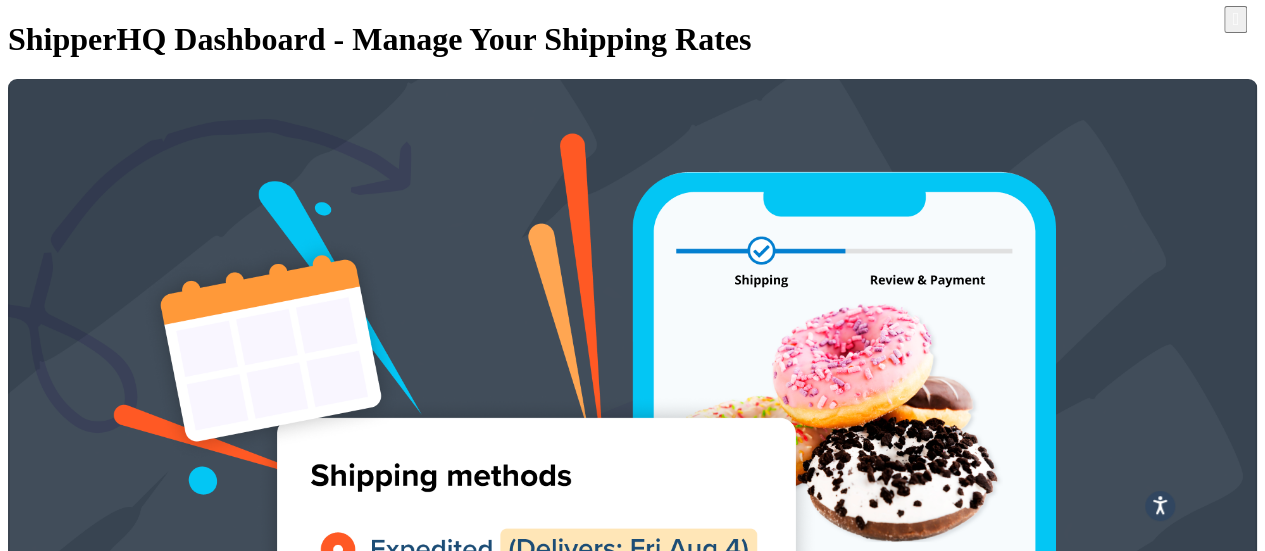 click at bounding box center [48, 1572] 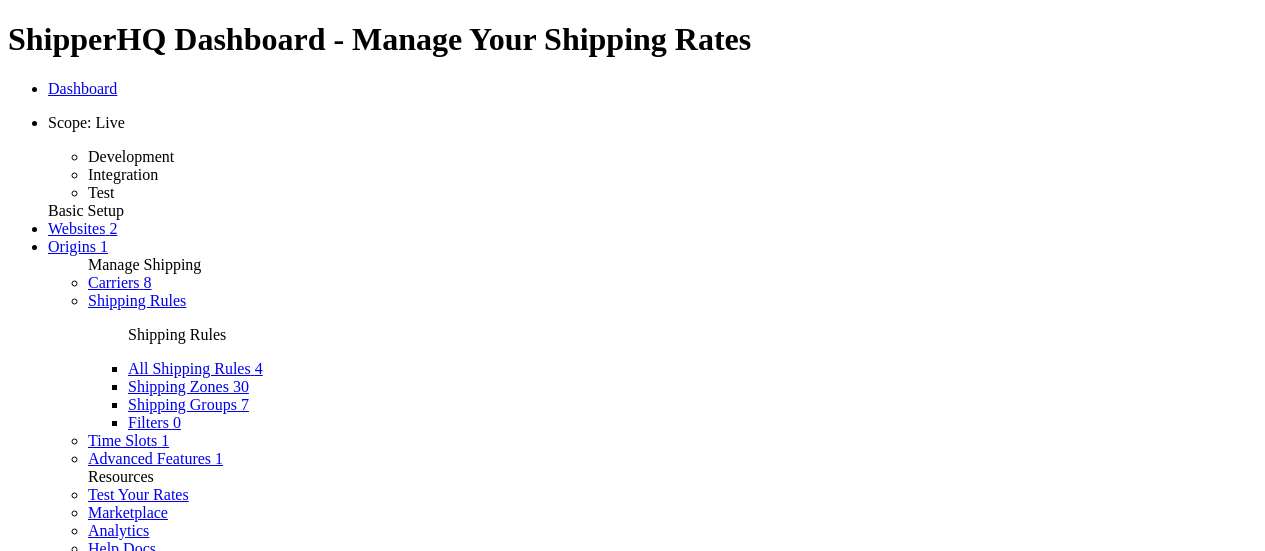 scroll, scrollTop: 0, scrollLeft: 0, axis: both 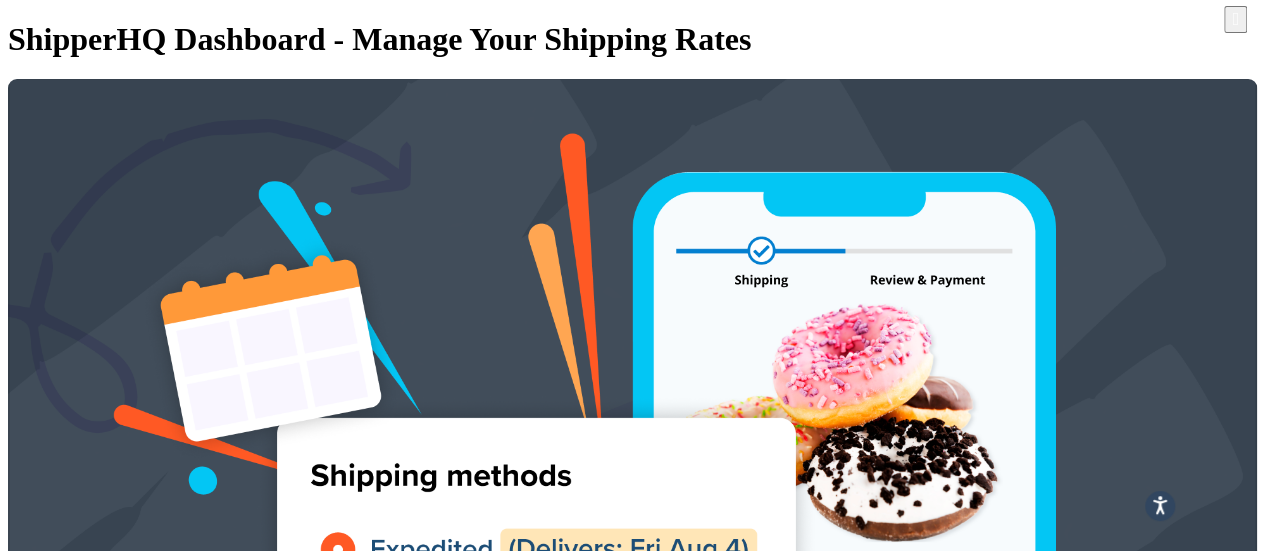 click on "Plans" at bounding box center [65, 3315] 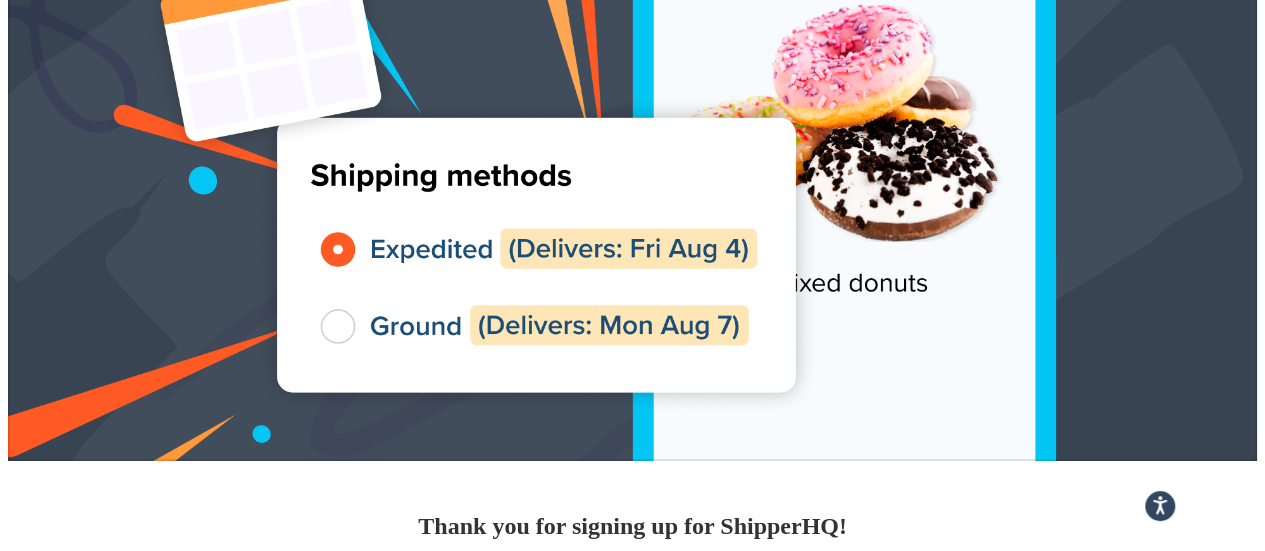 scroll, scrollTop: 0, scrollLeft: 0, axis: both 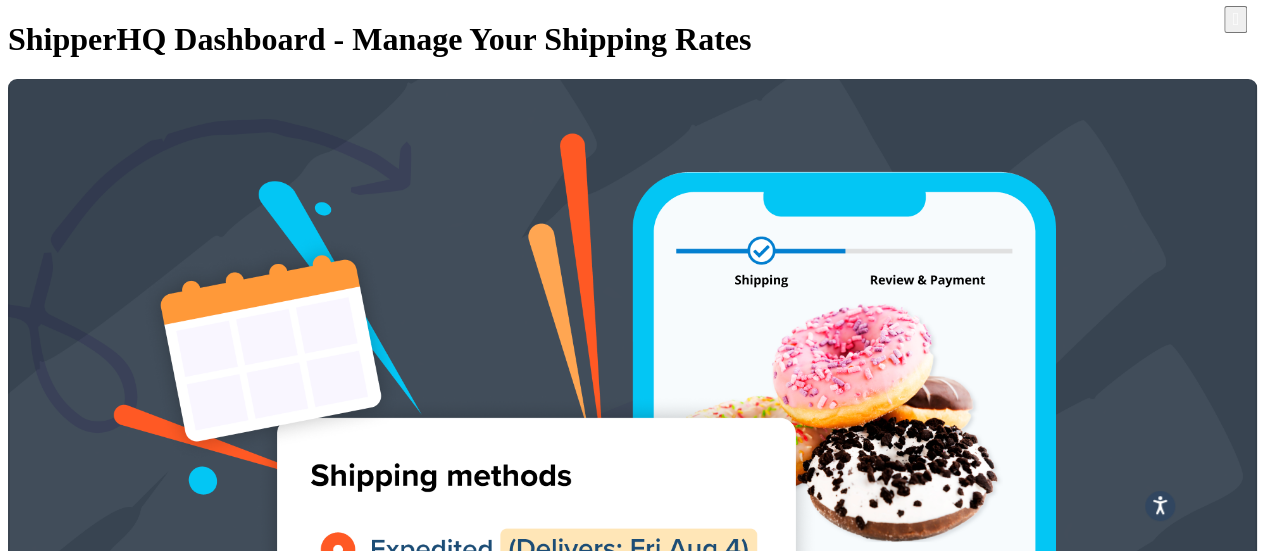 click on "Billing" at bounding box center [70, 3333] 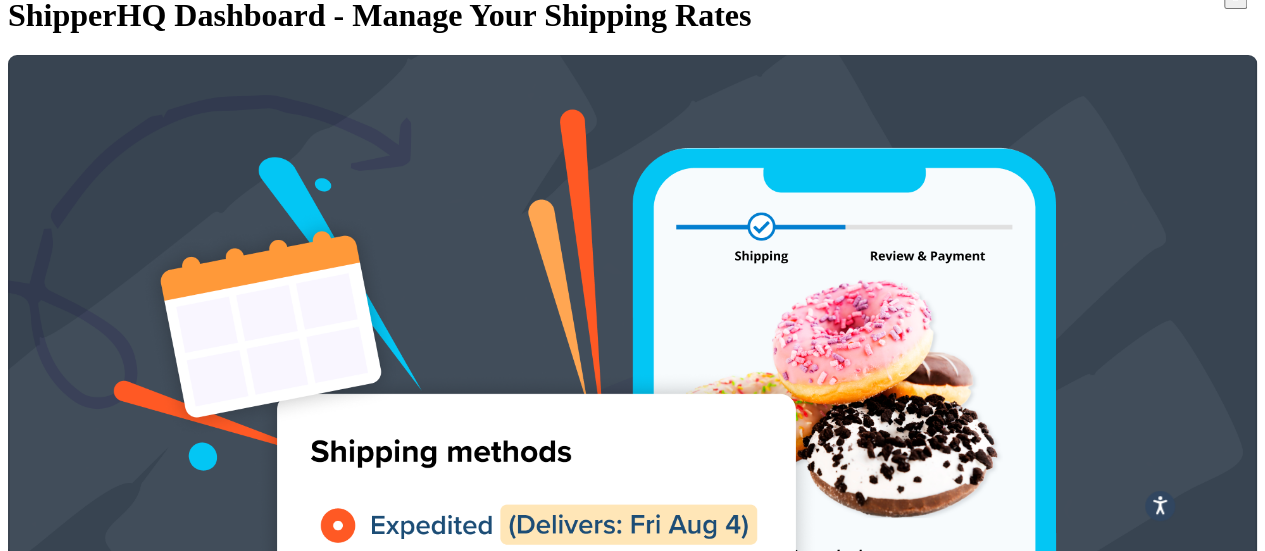 scroll, scrollTop: 18, scrollLeft: 0, axis: vertical 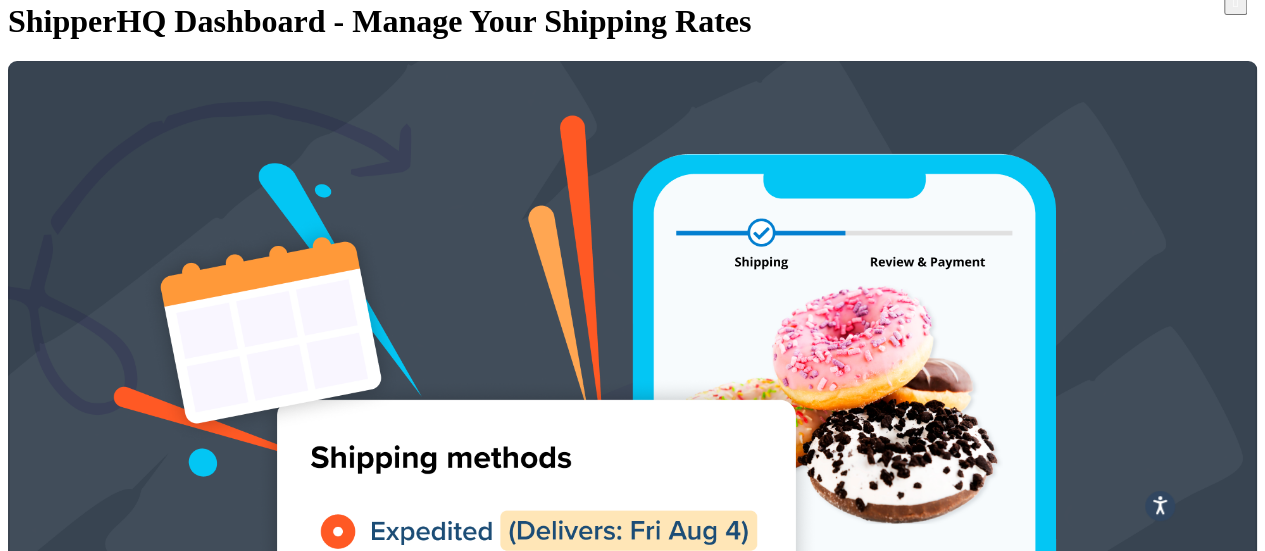 click on "Global Settings" at bounding box center (97, 3279) 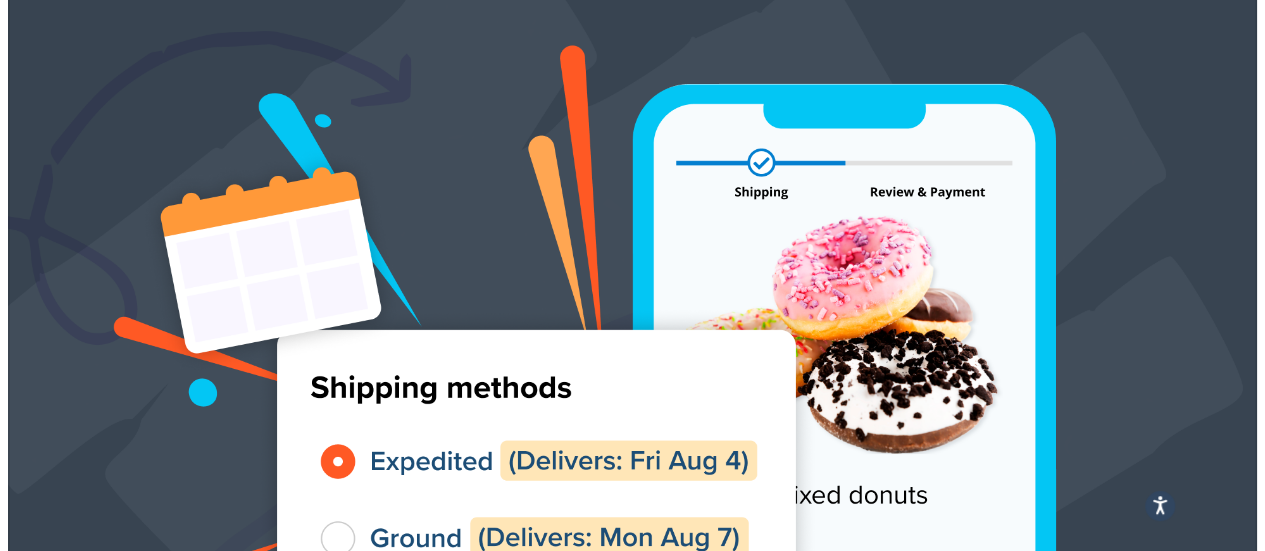 scroll, scrollTop: 0, scrollLeft: 0, axis: both 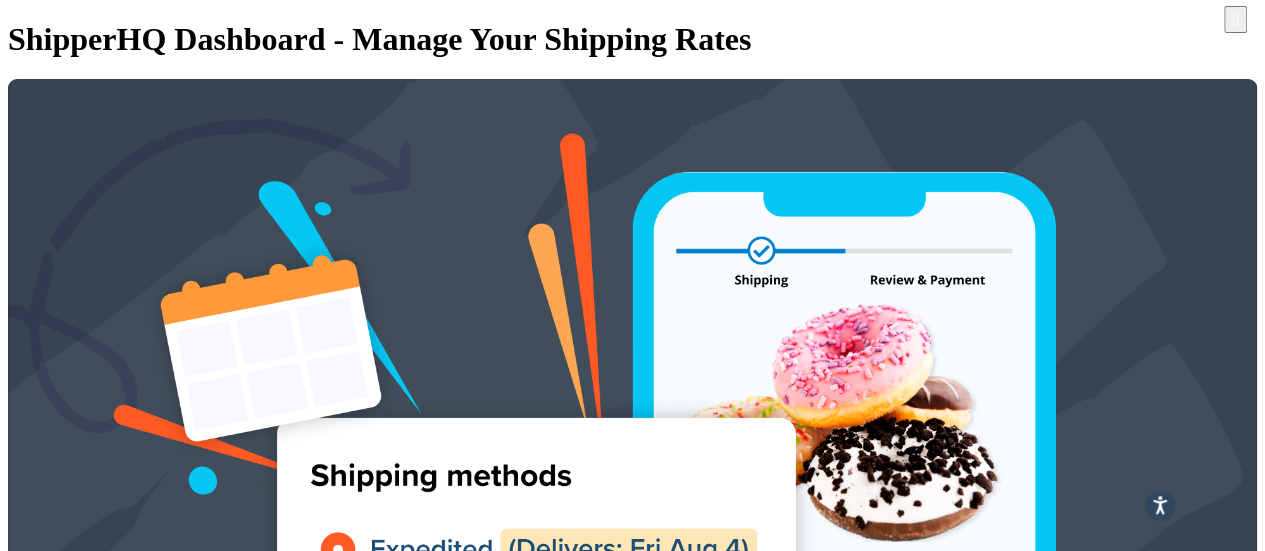 click on "Security" at bounding box center [74, 3279] 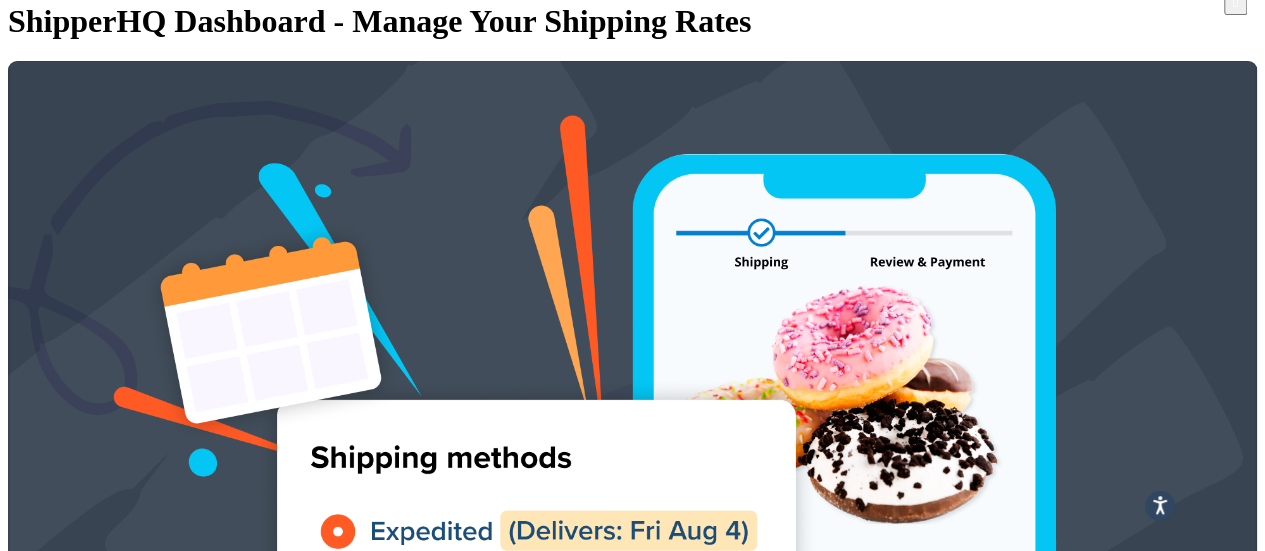 click on "Profile" at bounding box center (70, 3243) 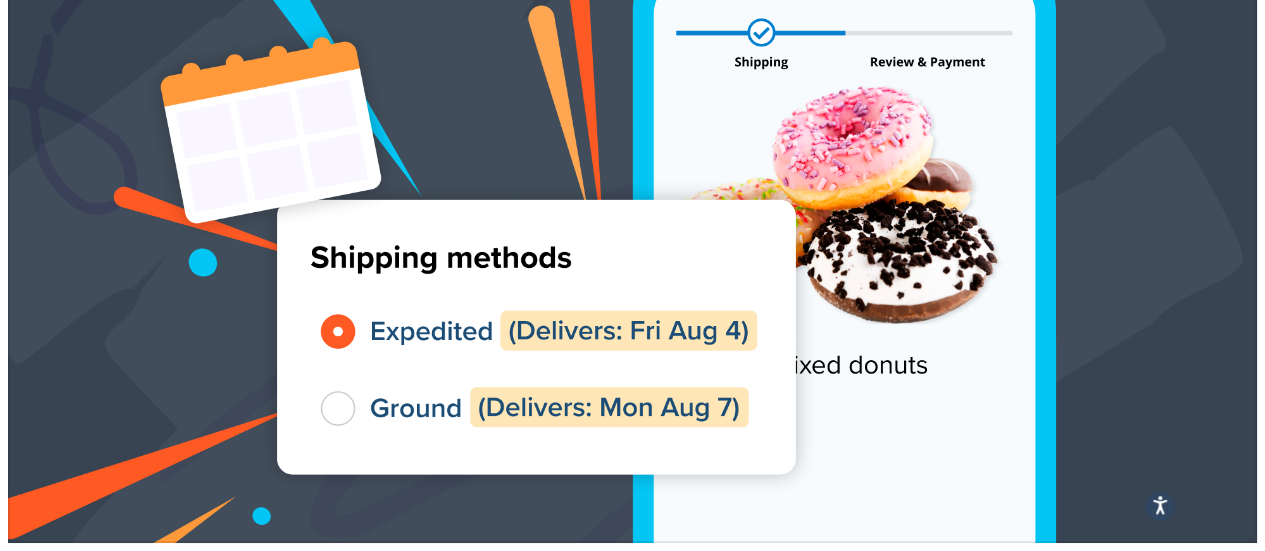 click on "Shipping Rules" at bounding box center [137, 956] 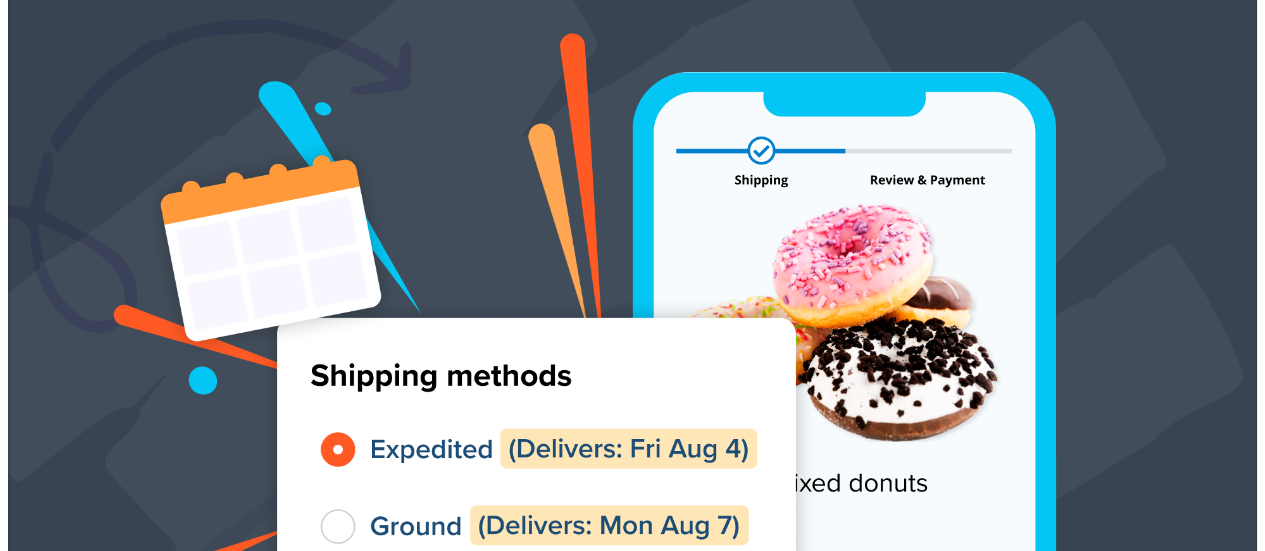 scroll, scrollTop: 100, scrollLeft: 0, axis: vertical 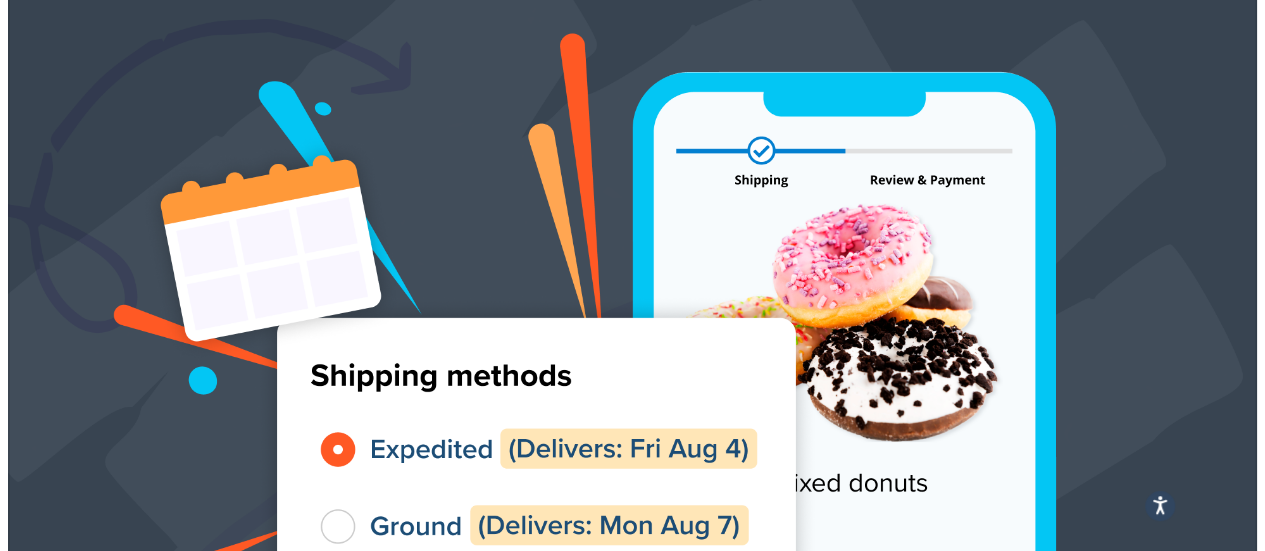 click at bounding box center (1157, 3384) 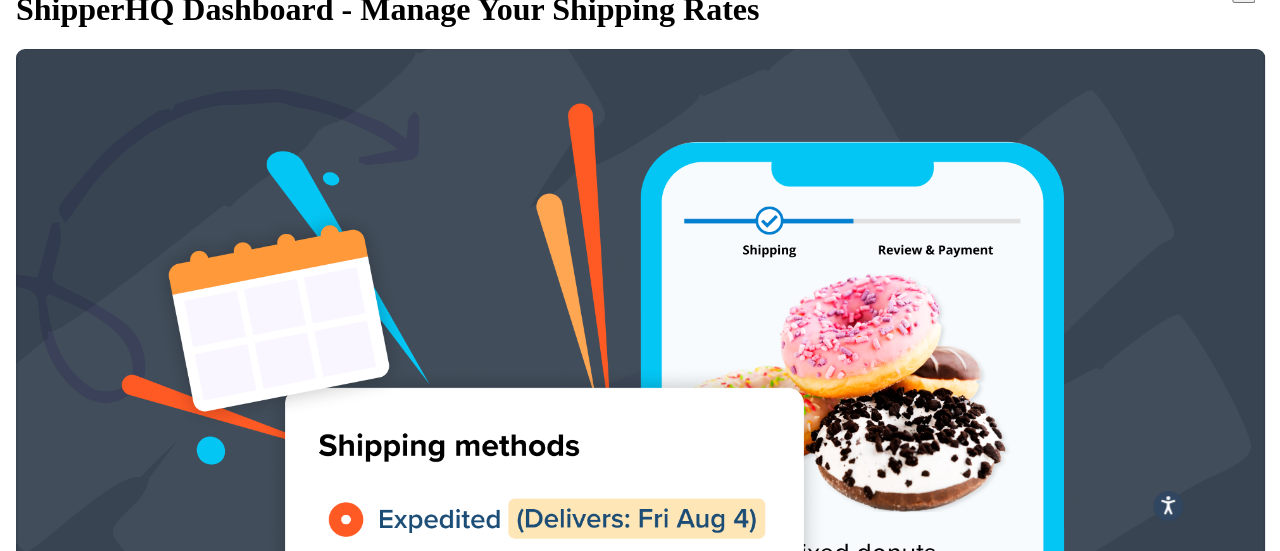 scroll, scrollTop: 0, scrollLeft: 0, axis: both 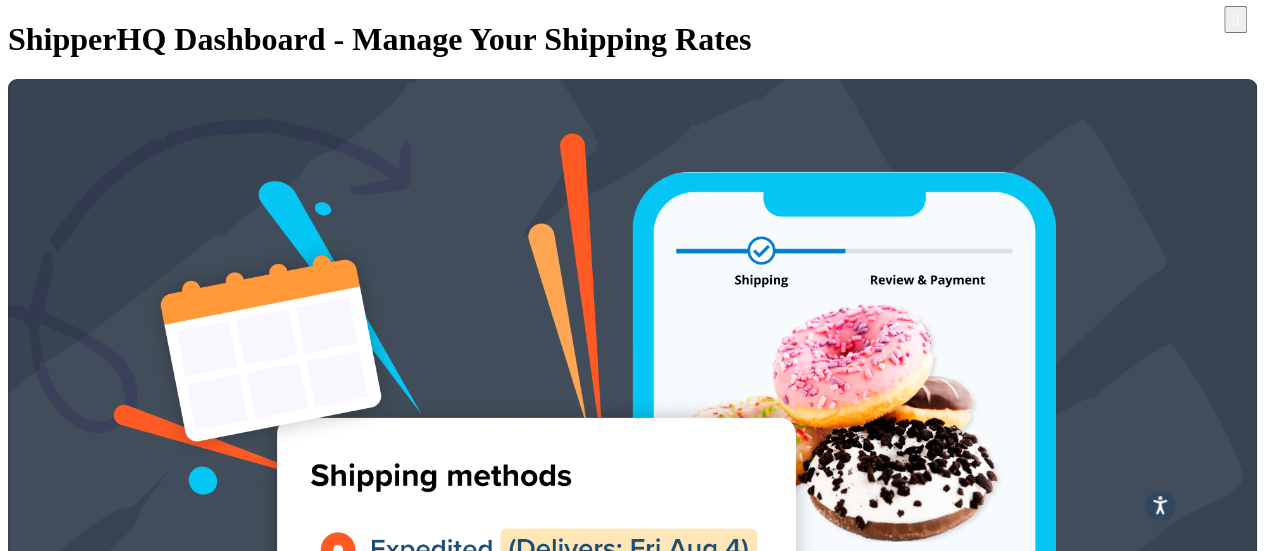 click on "Settings" at bounding box center (34, 1784) 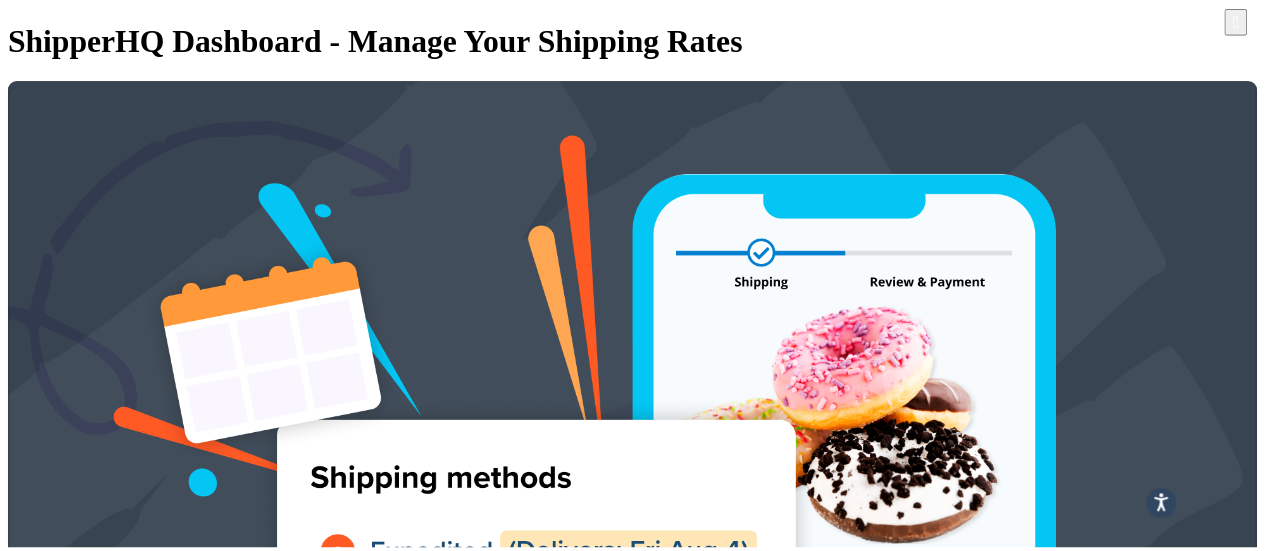 scroll, scrollTop: 0, scrollLeft: 0, axis: both 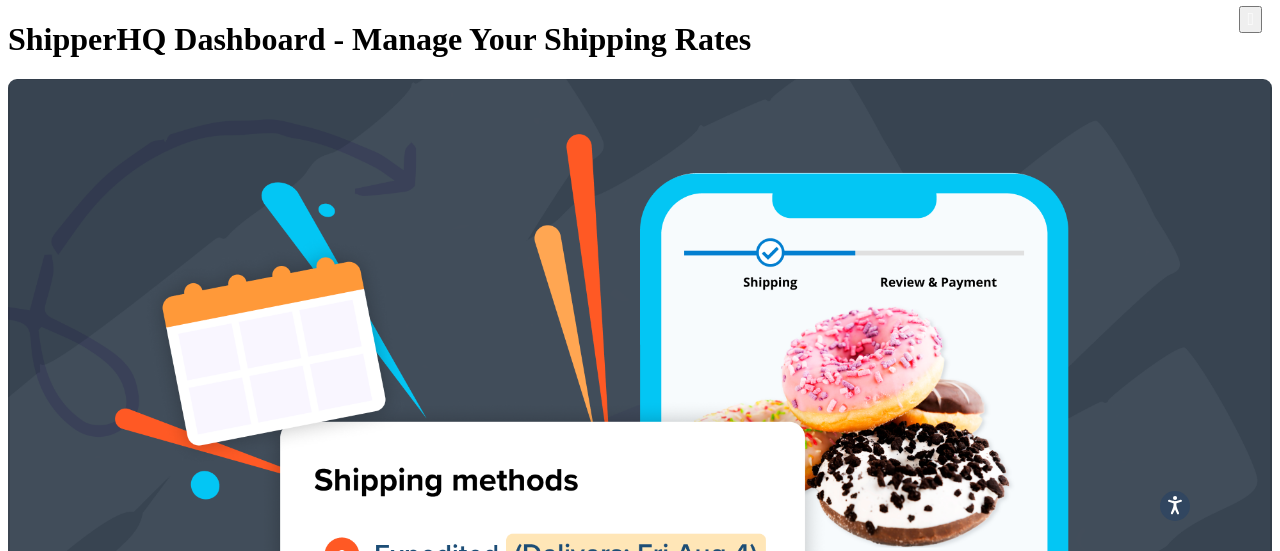 click at bounding box center (16, 4807) 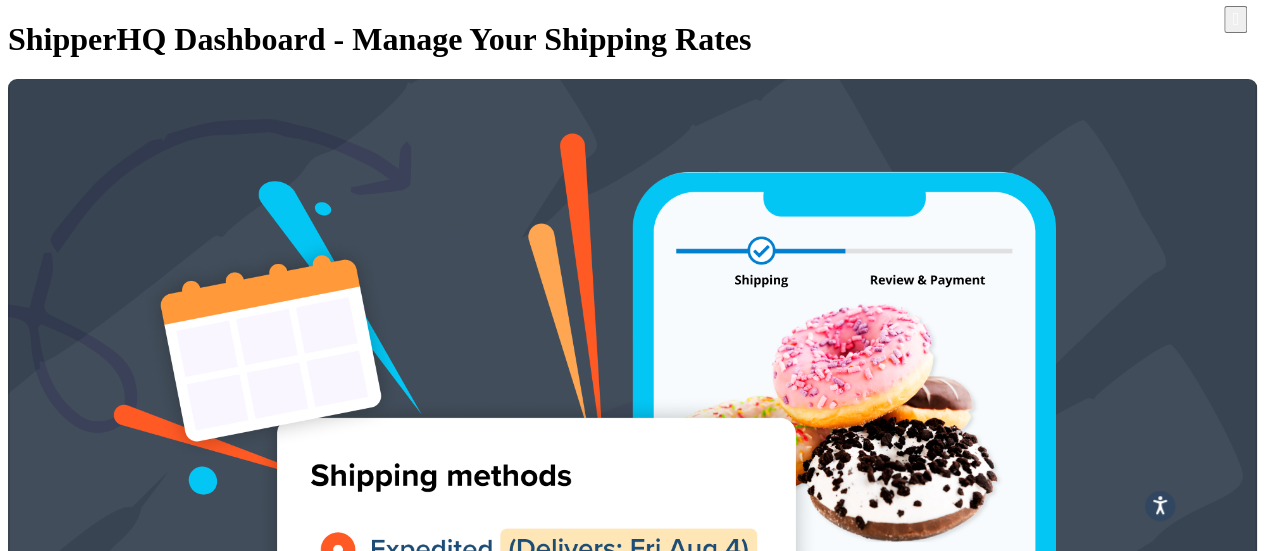 click on "Scope: Live" at bounding box center [652, 997] 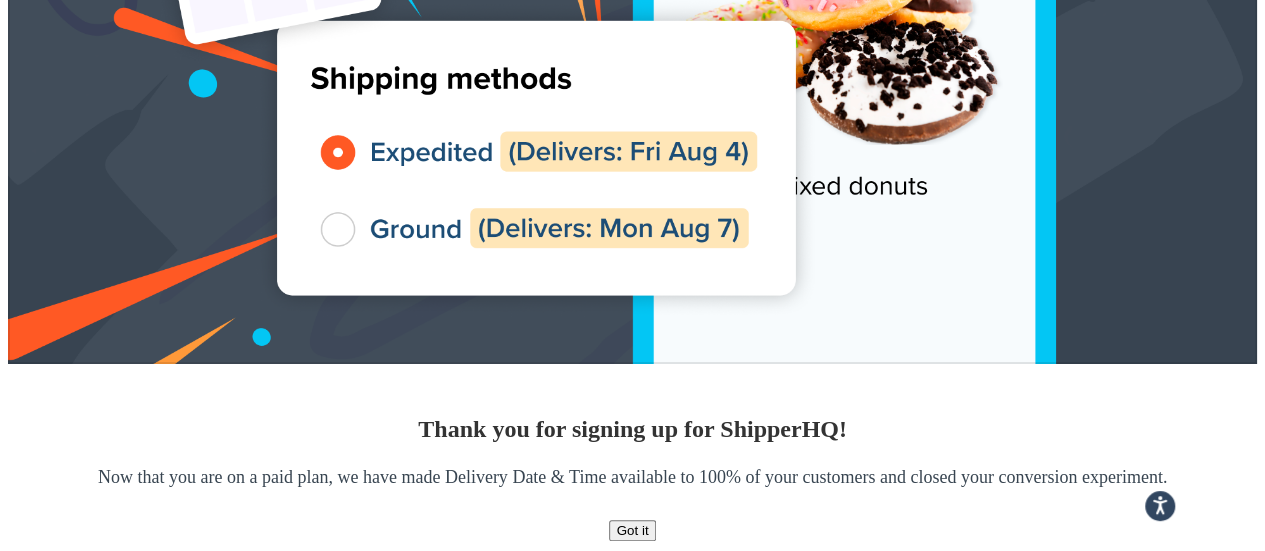 scroll, scrollTop: 400, scrollLeft: 0, axis: vertical 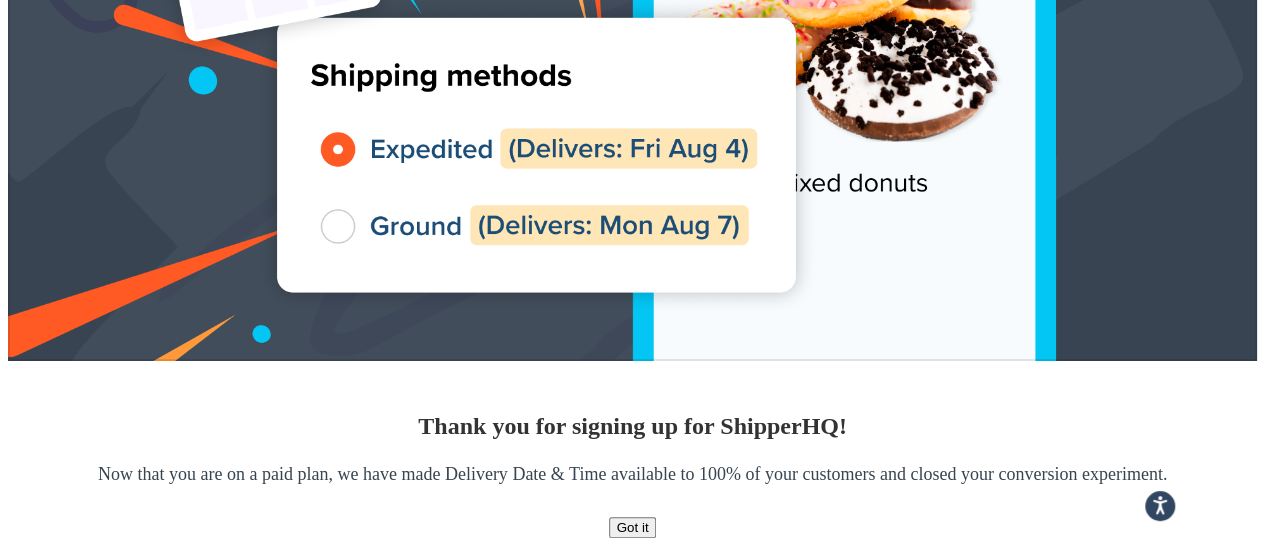 click on "Filters
0" at bounding box center [154, 896] 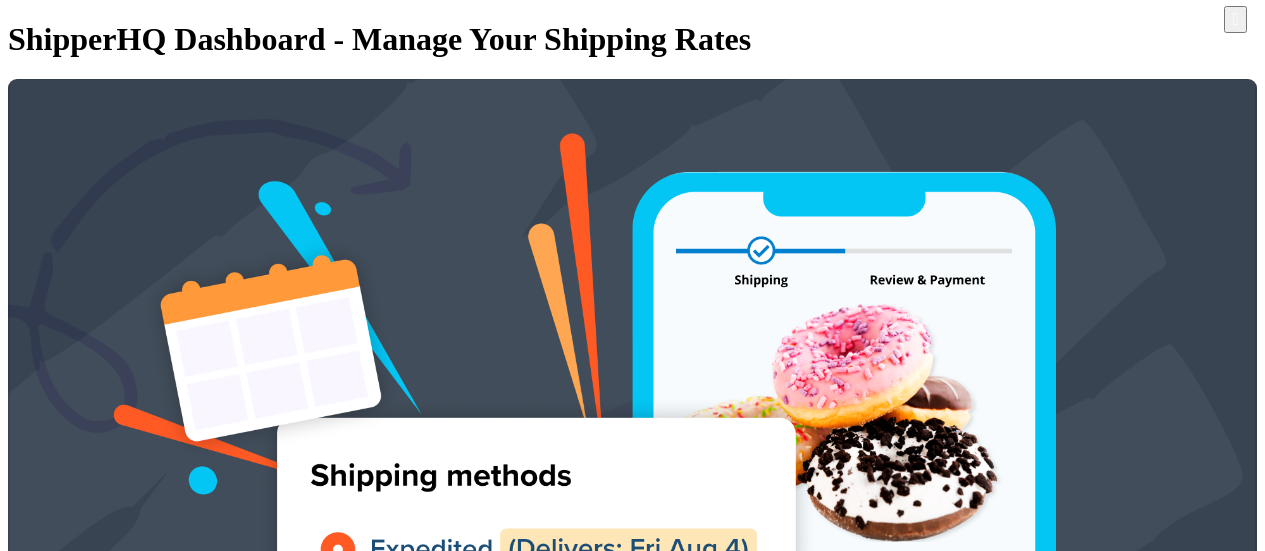 scroll, scrollTop: 0, scrollLeft: 0, axis: both 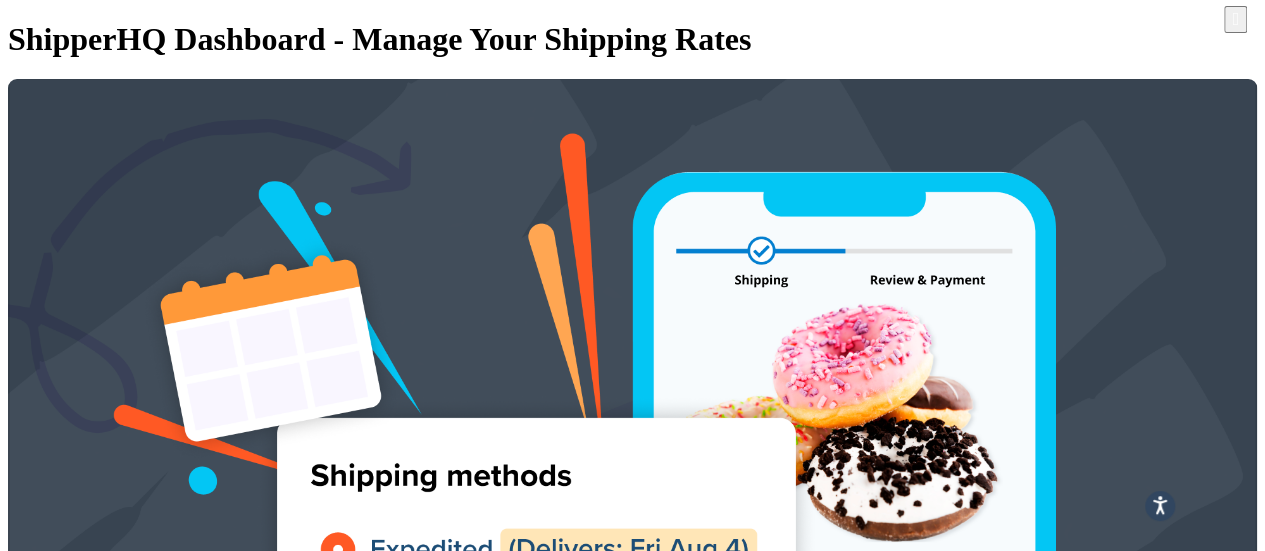 click at bounding box center (48, 1572) 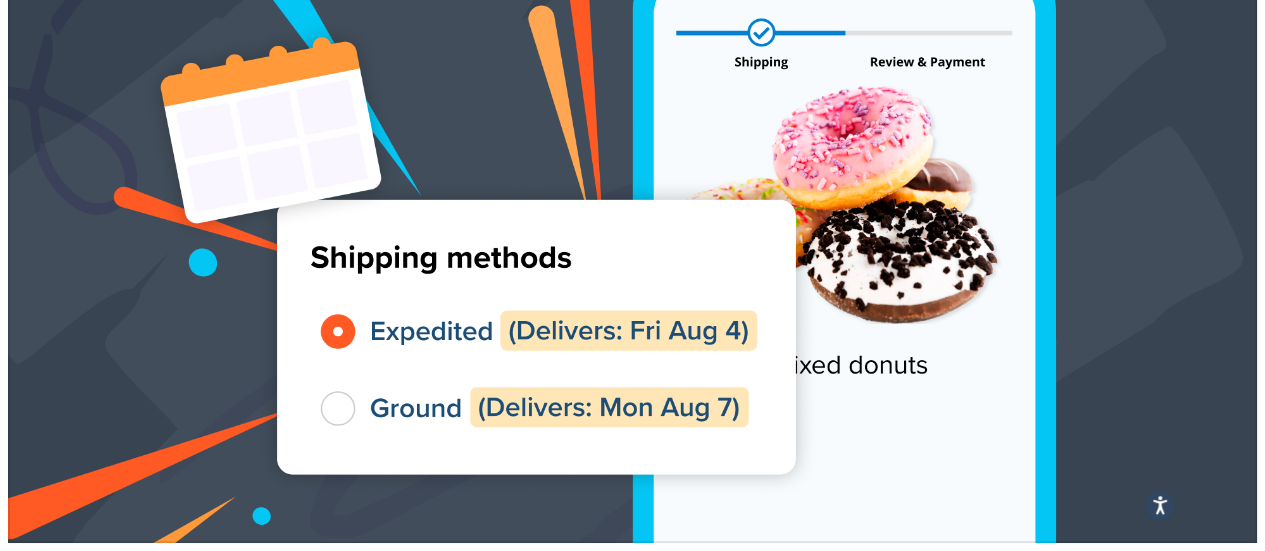 scroll, scrollTop: 218, scrollLeft: 0, axis: vertical 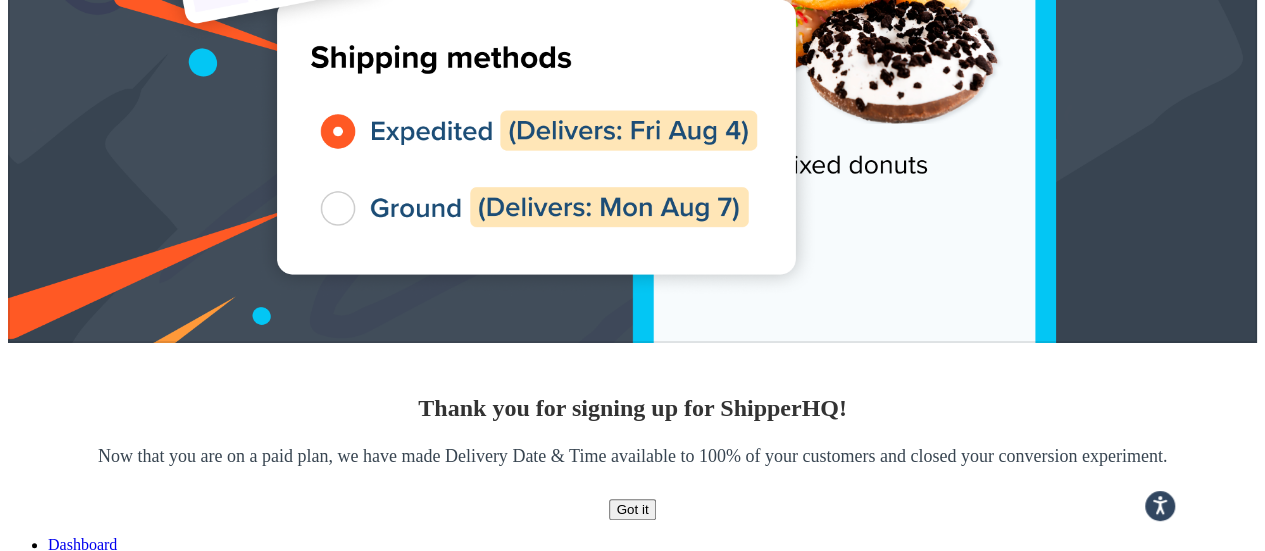 click on "4  Advanced Features" at bounding box center (652, 5917) 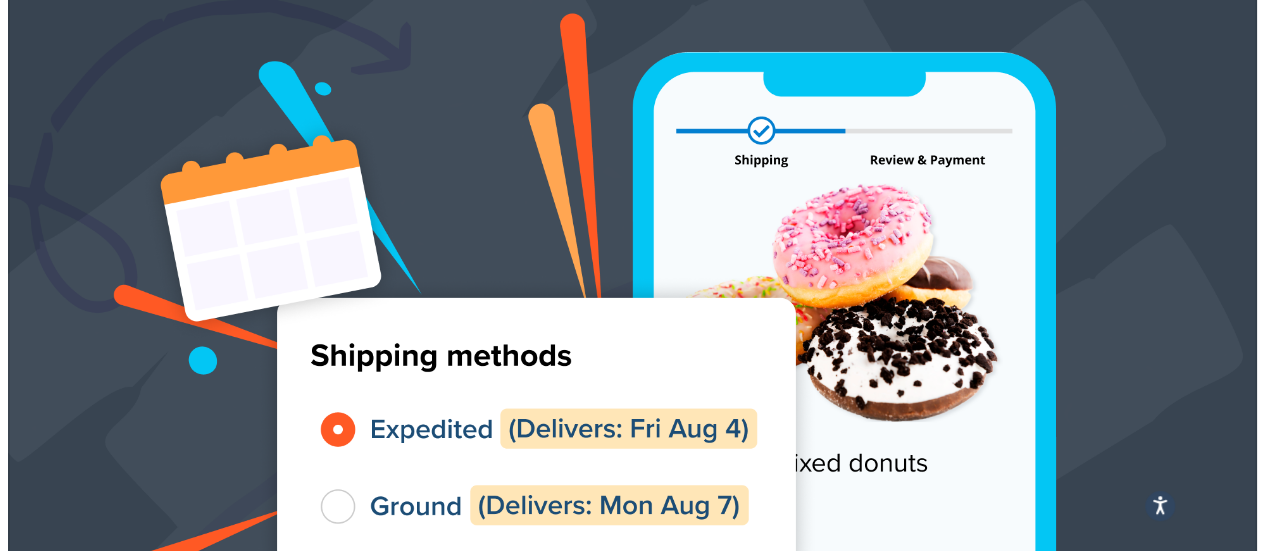 scroll, scrollTop: 0, scrollLeft: 0, axis: both 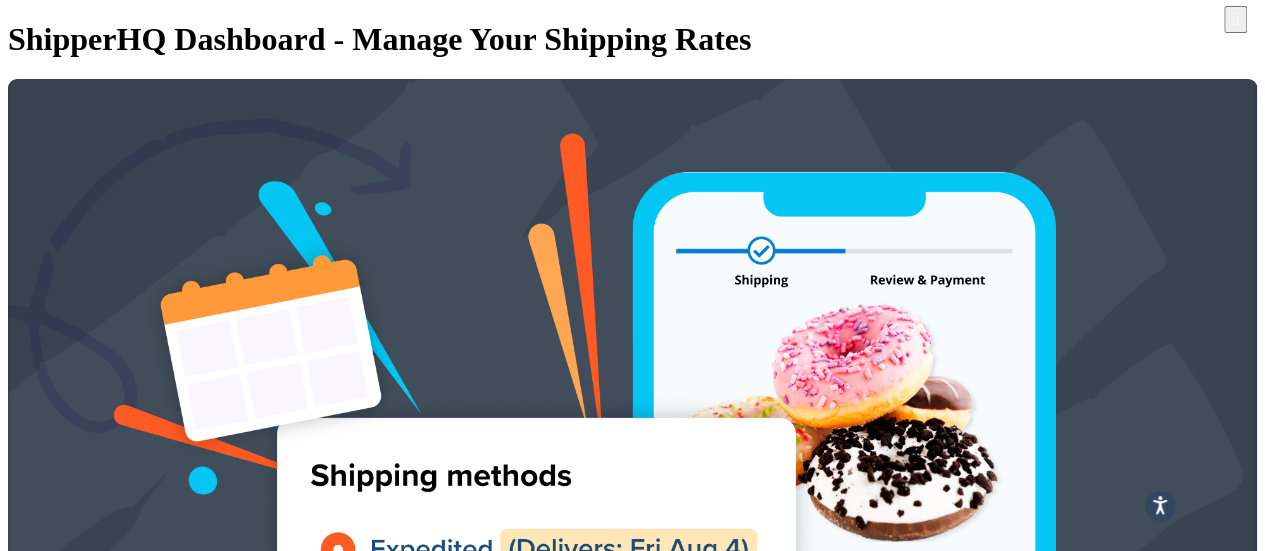 click on "Shipping Rules" at bounding box center [137, 1174] 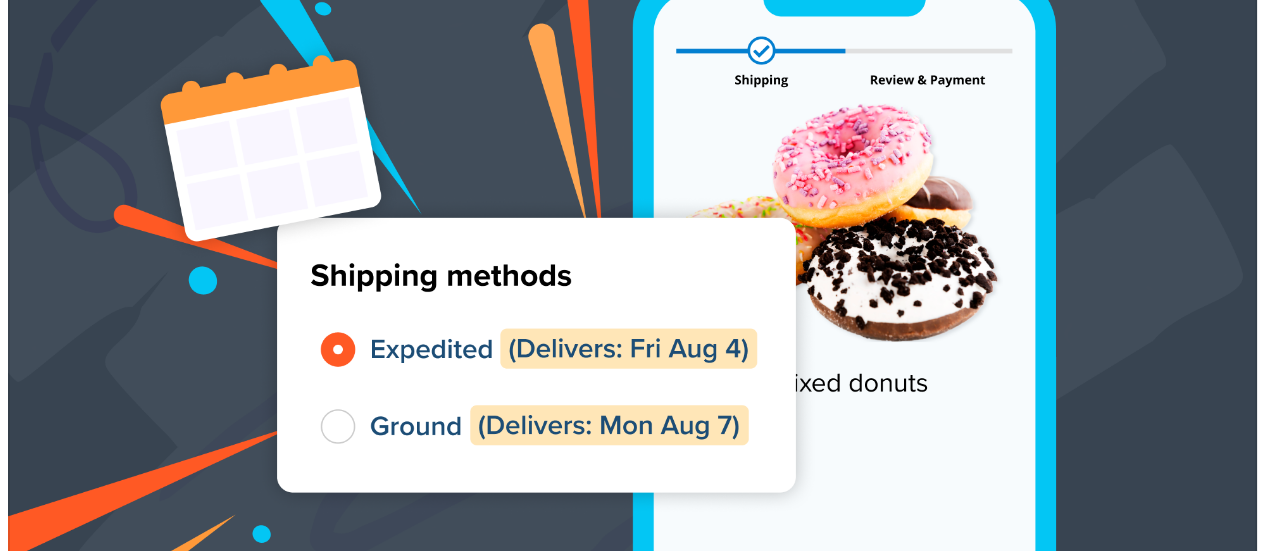 scroll, scrollTop: 200, scrollLeft: 0, axis: vertical 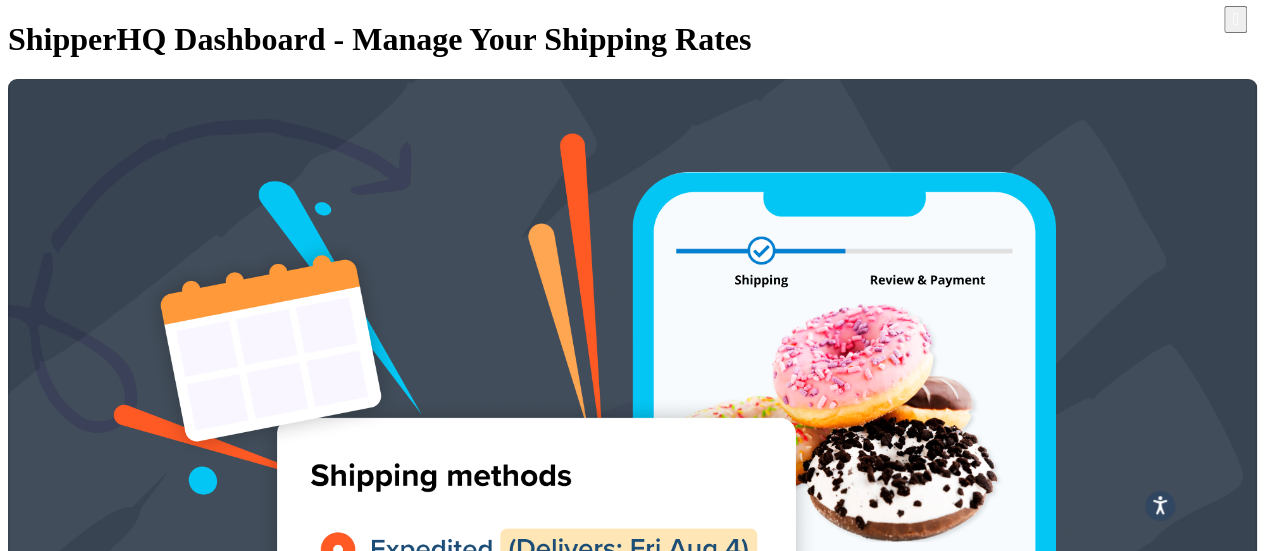 click on "Scope: Live" at bounding box center (652, 997) 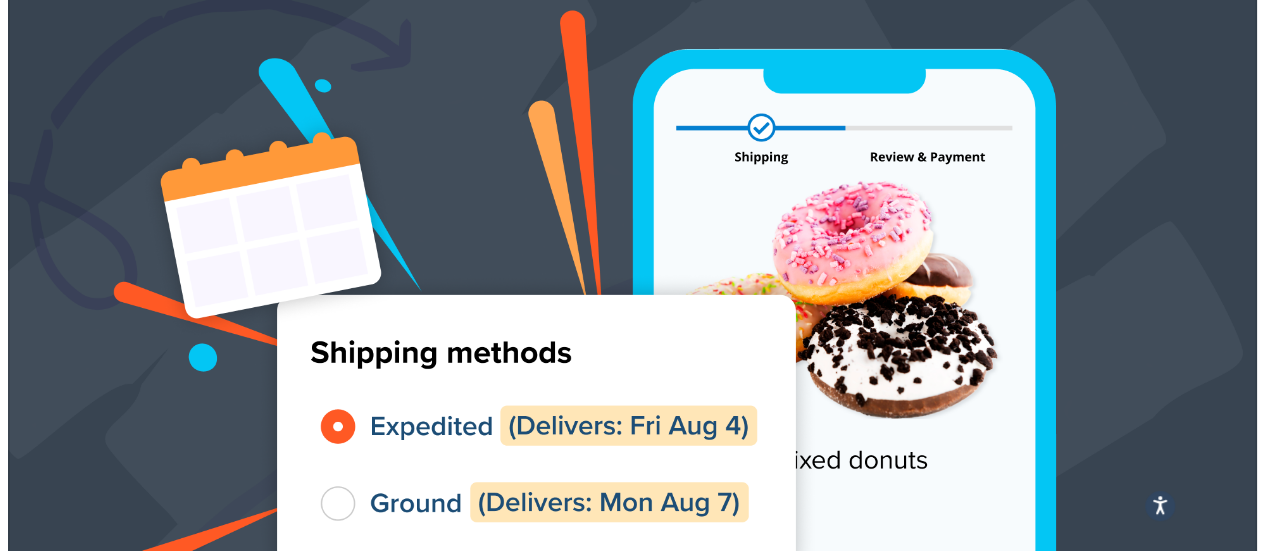 scroll, scrollTop: 100, scrollLeft: 0, axis: vertical 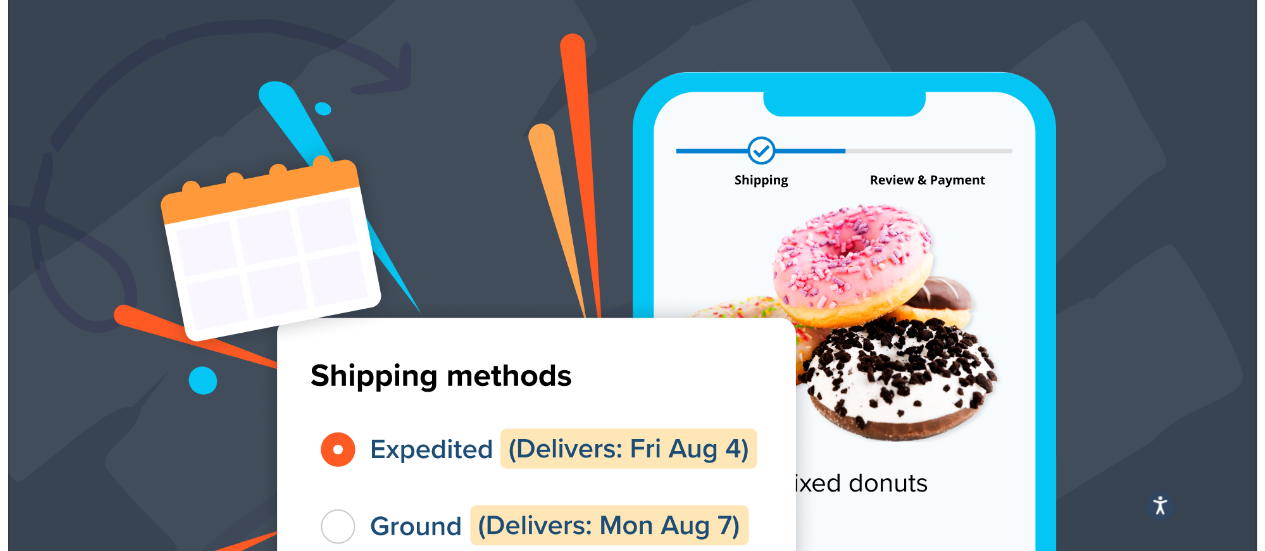 click on "Shipping Zones" at bounding box center (178, 1160) 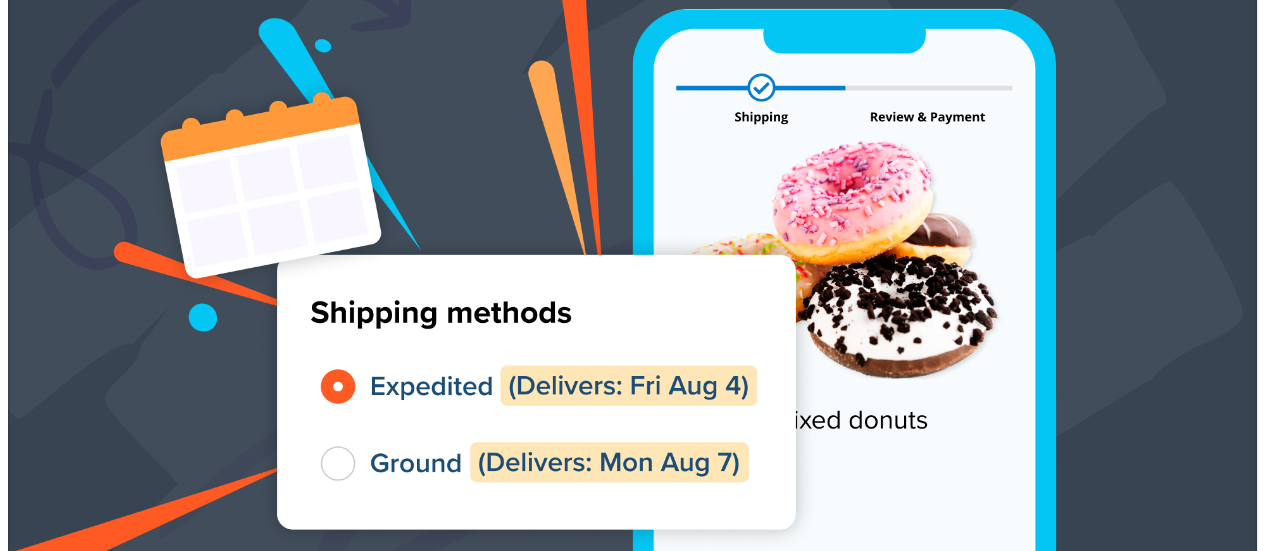 scroll, scrollTop: 200, scrollLeft: 0, axis: vertical 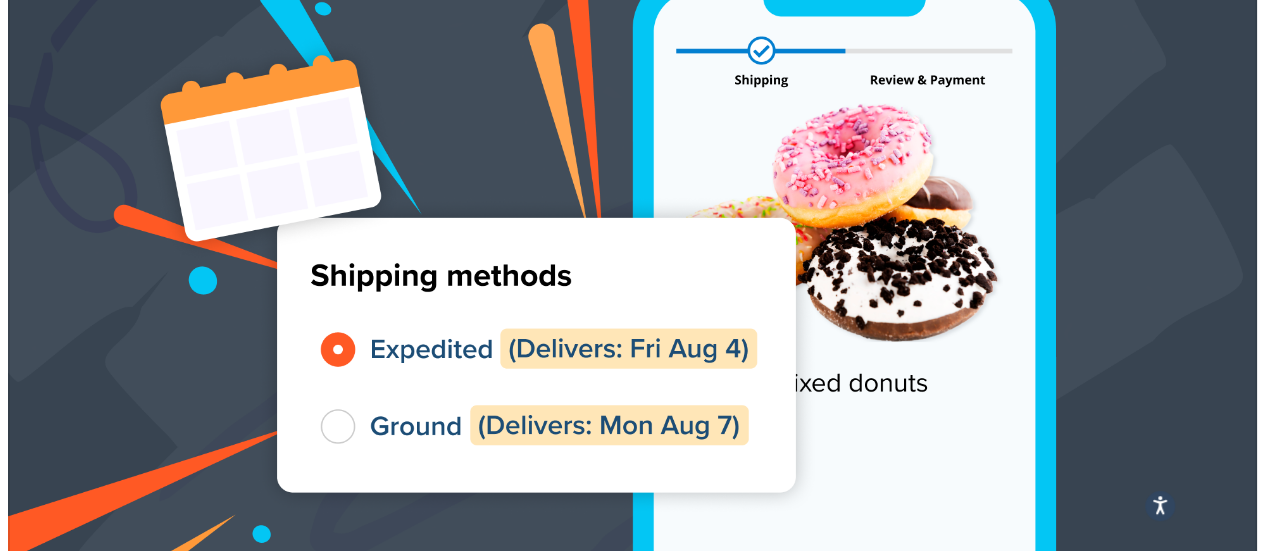 click on "Carriers
8" at bounding box center (120, 956) 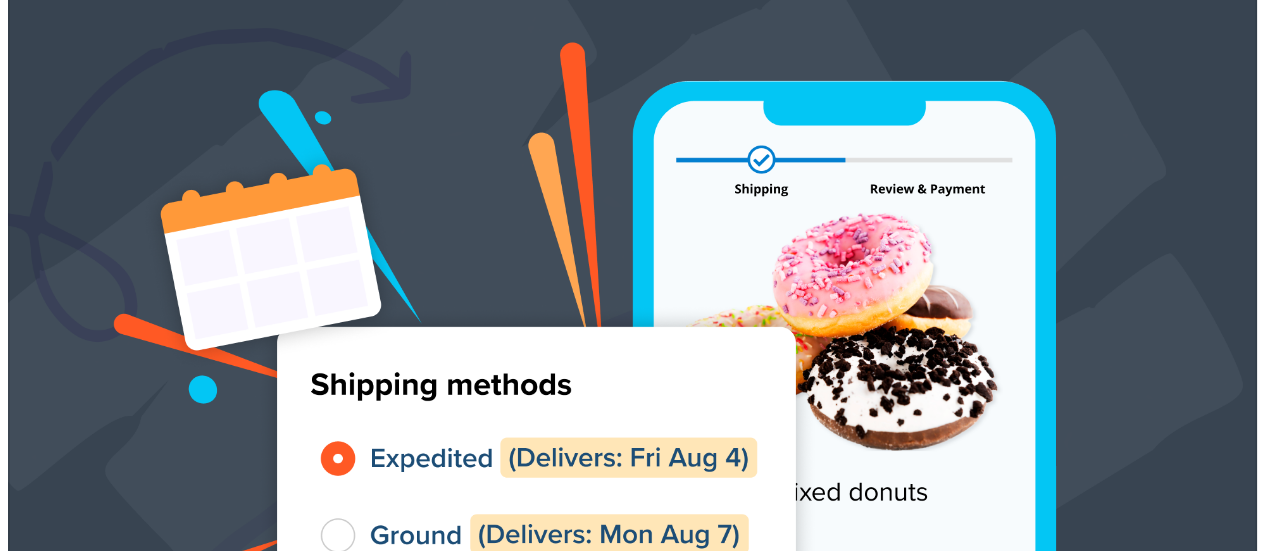 scroll, scrollTop: 0, scrollLeft: 0, axis: both 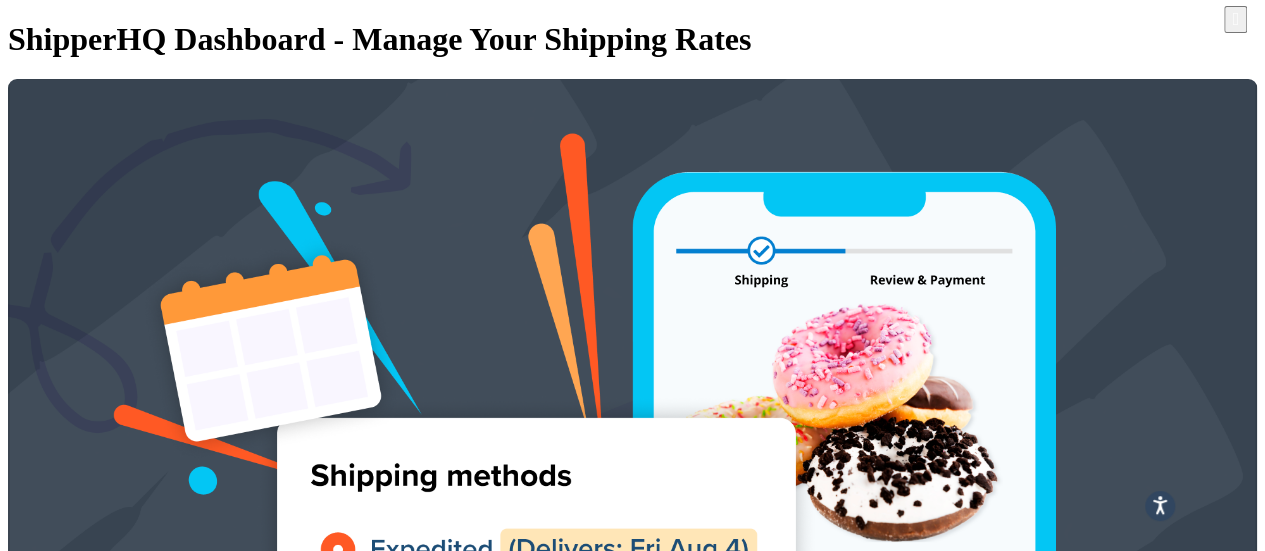 click on "Time Slots
1" at bounding box center [128, 1314] 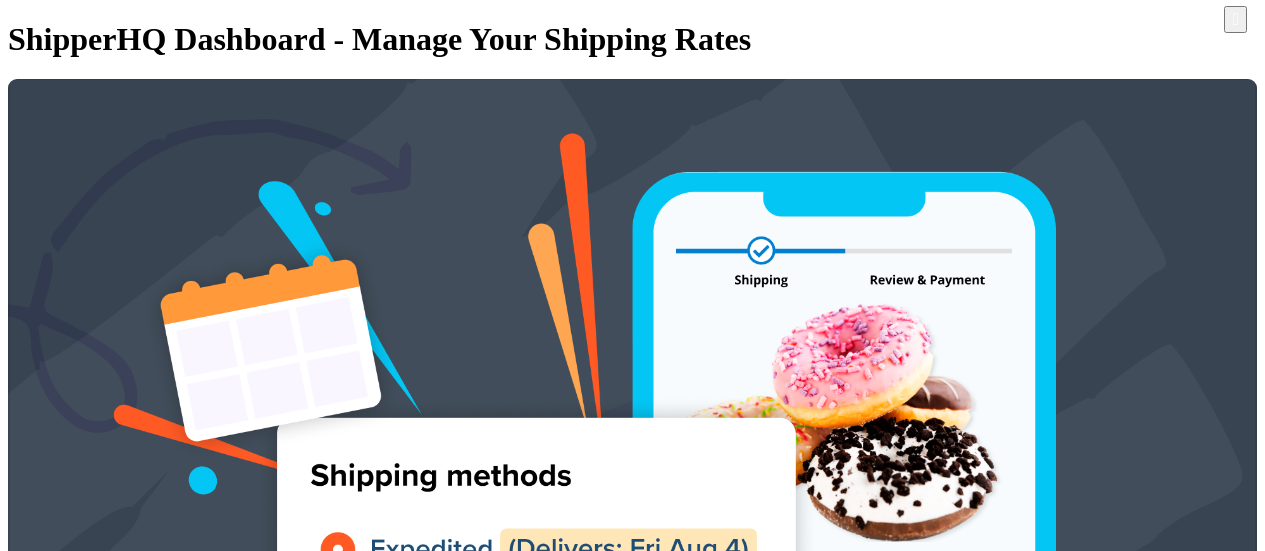 scroll, scrollTop: 0, scrollLeft: 0, axis: both 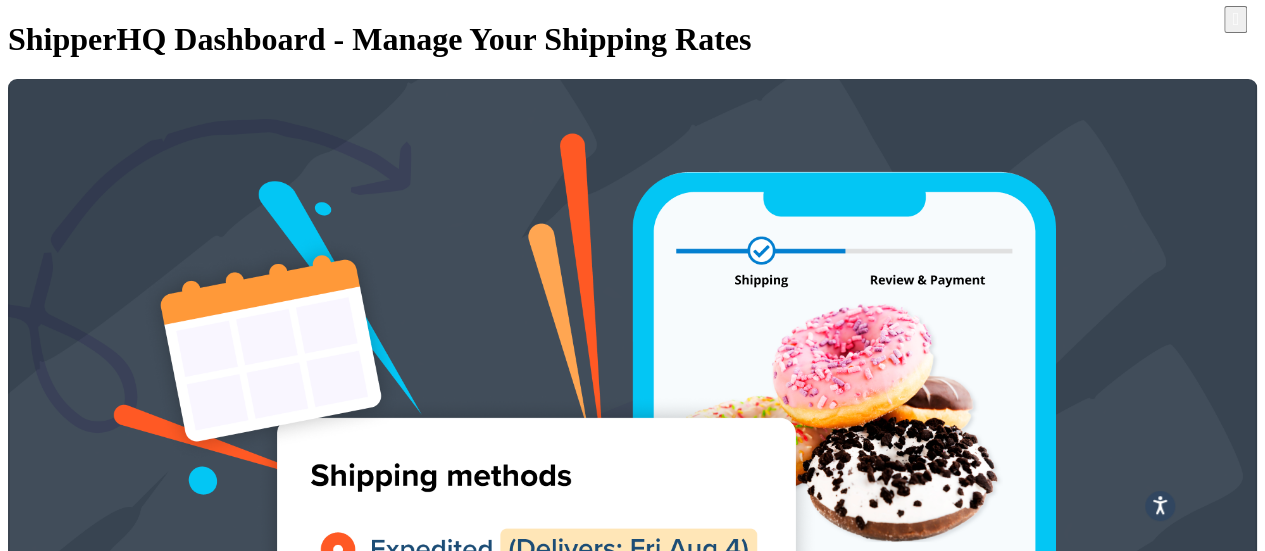 click on "Advanced Features" at bounding box center [149, 1332] 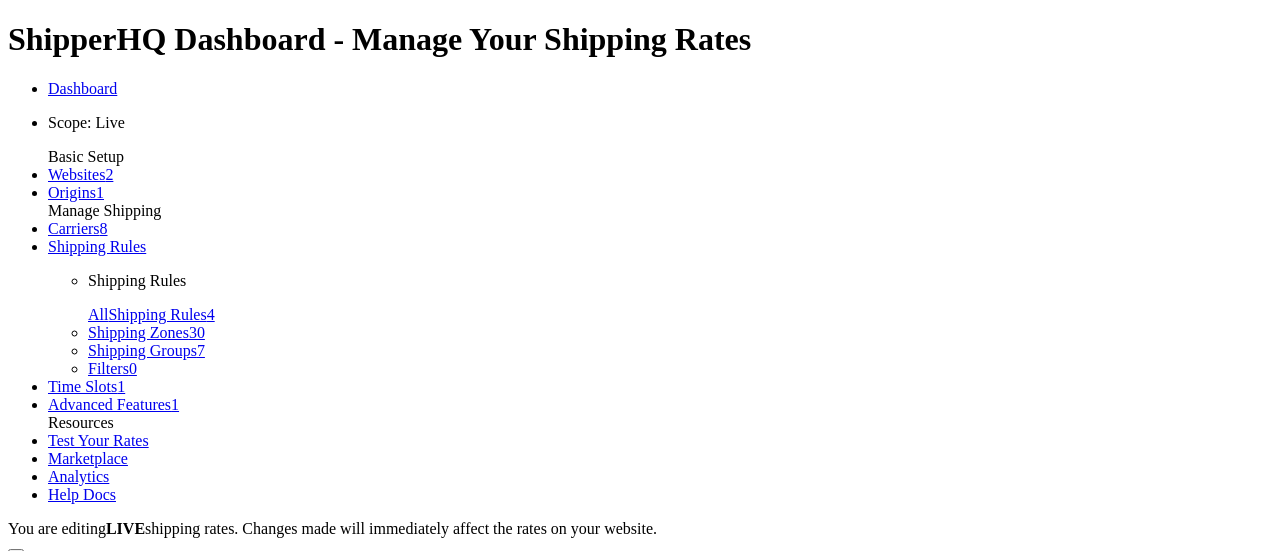 scroll, scrollTop: 0, scrollLeft: 0, axis: both 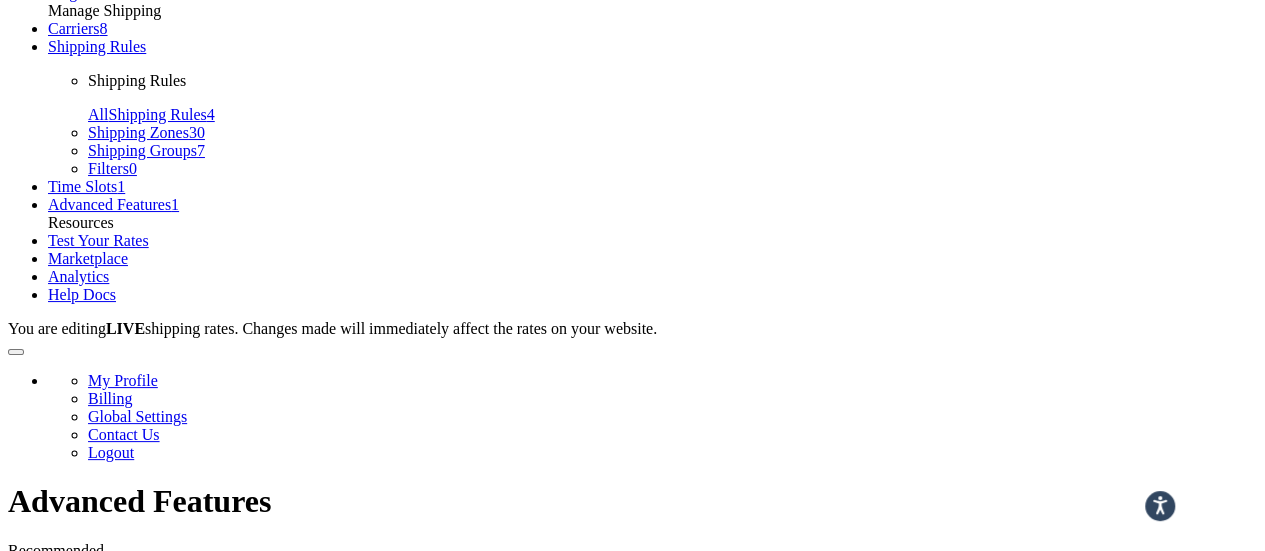 click on "Shipping Rules" at bounding box center [97, 46] 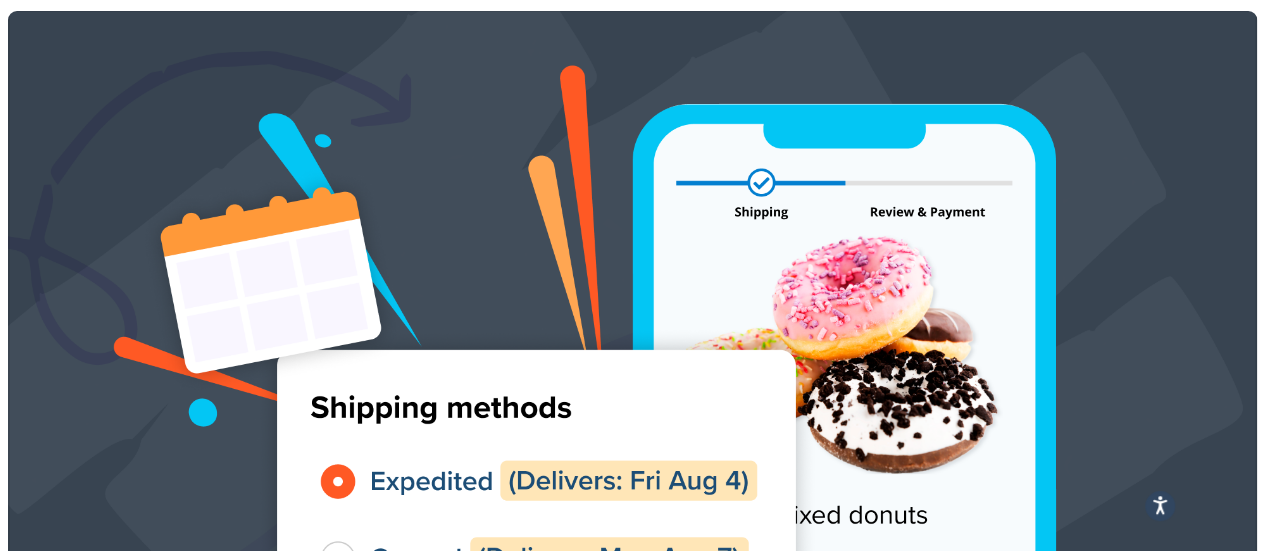 scroll, scrollTop: 200, scrollLeft: 0, axis: vertical 